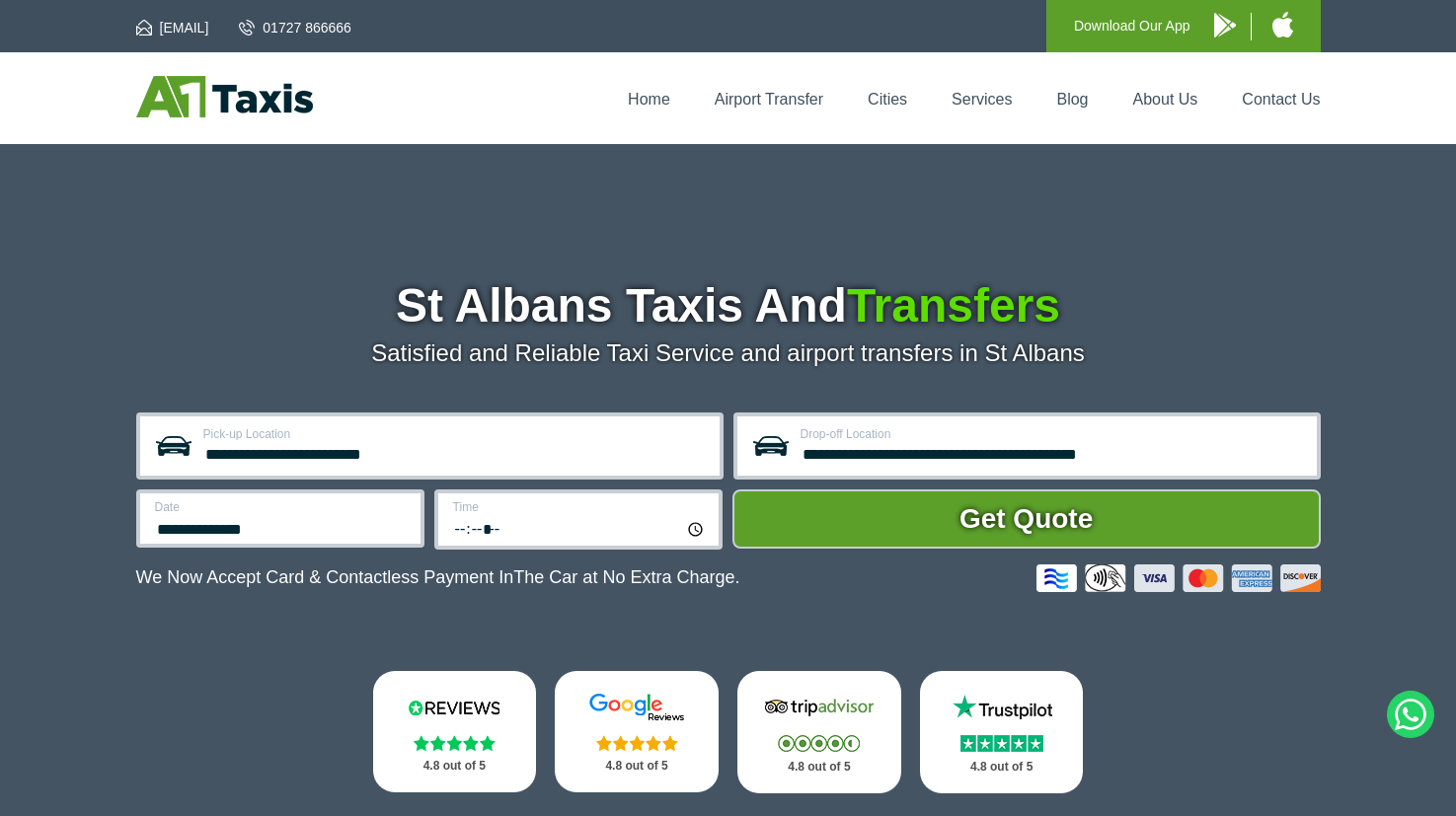 scroll, scrollTop: 3, scrollLeft: 0, axis: vertical 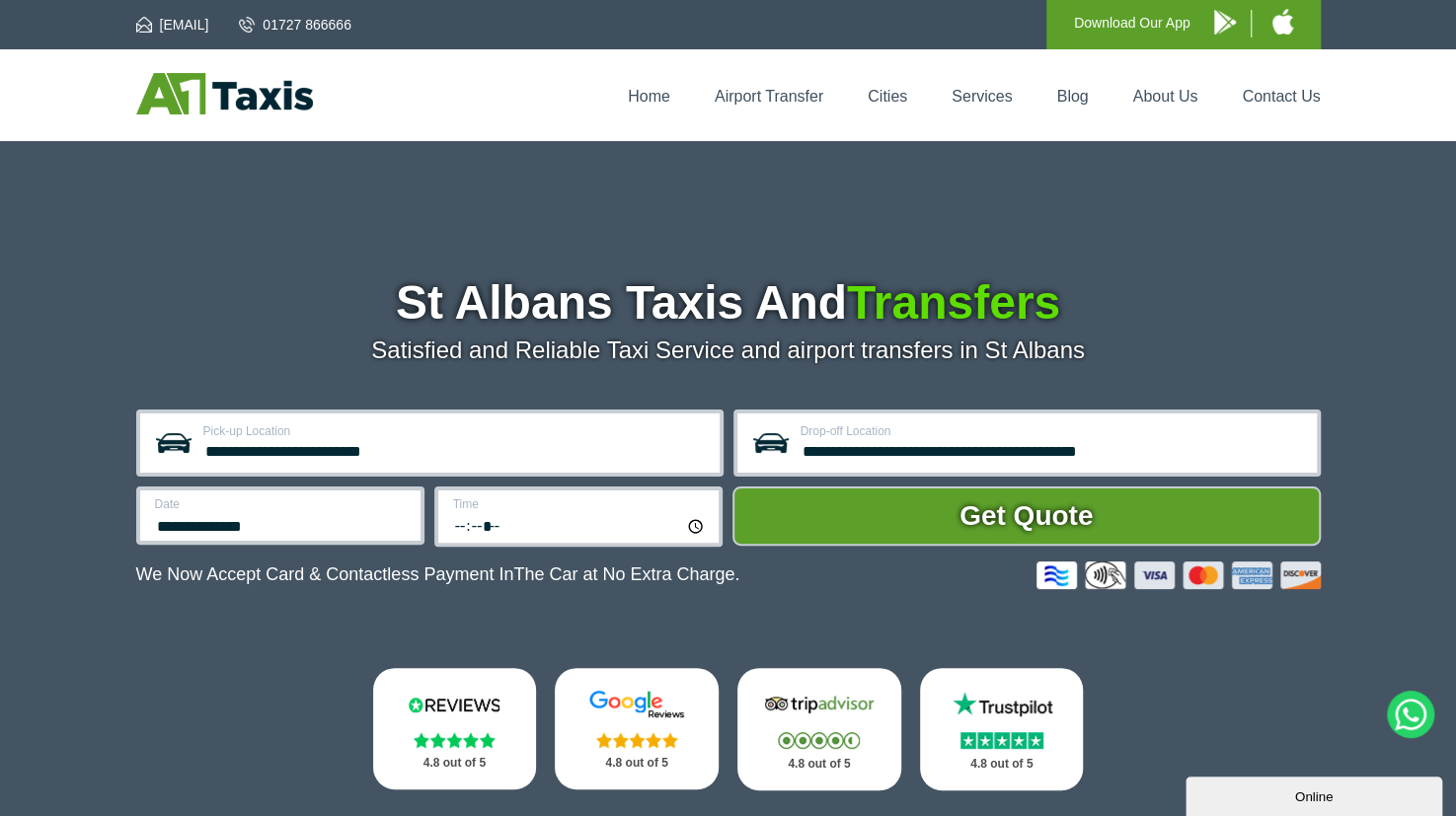 click on "**********" at bounding box center [728, 515] 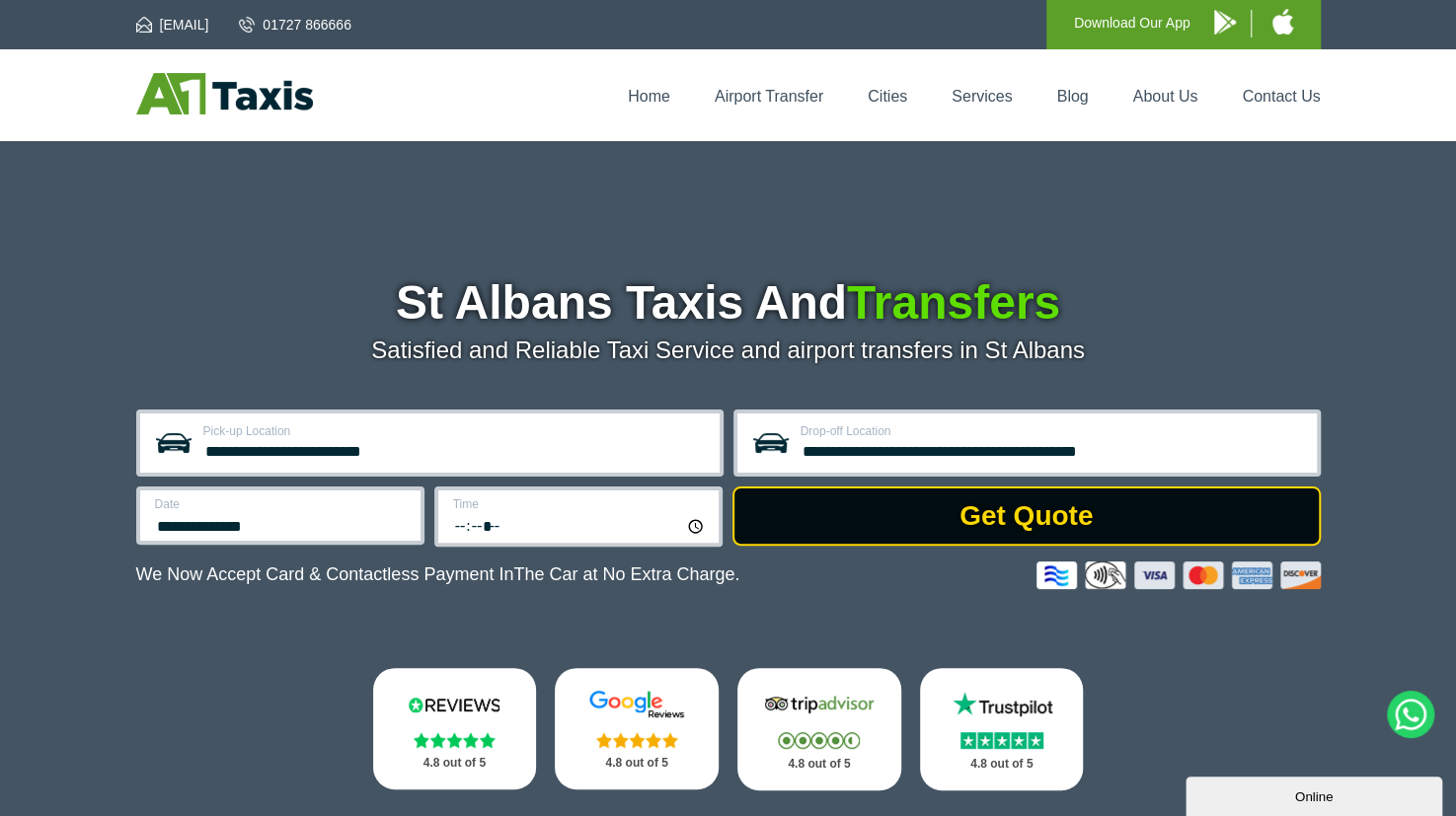 click on "Get Quote" at bounding box center (1027, 516) 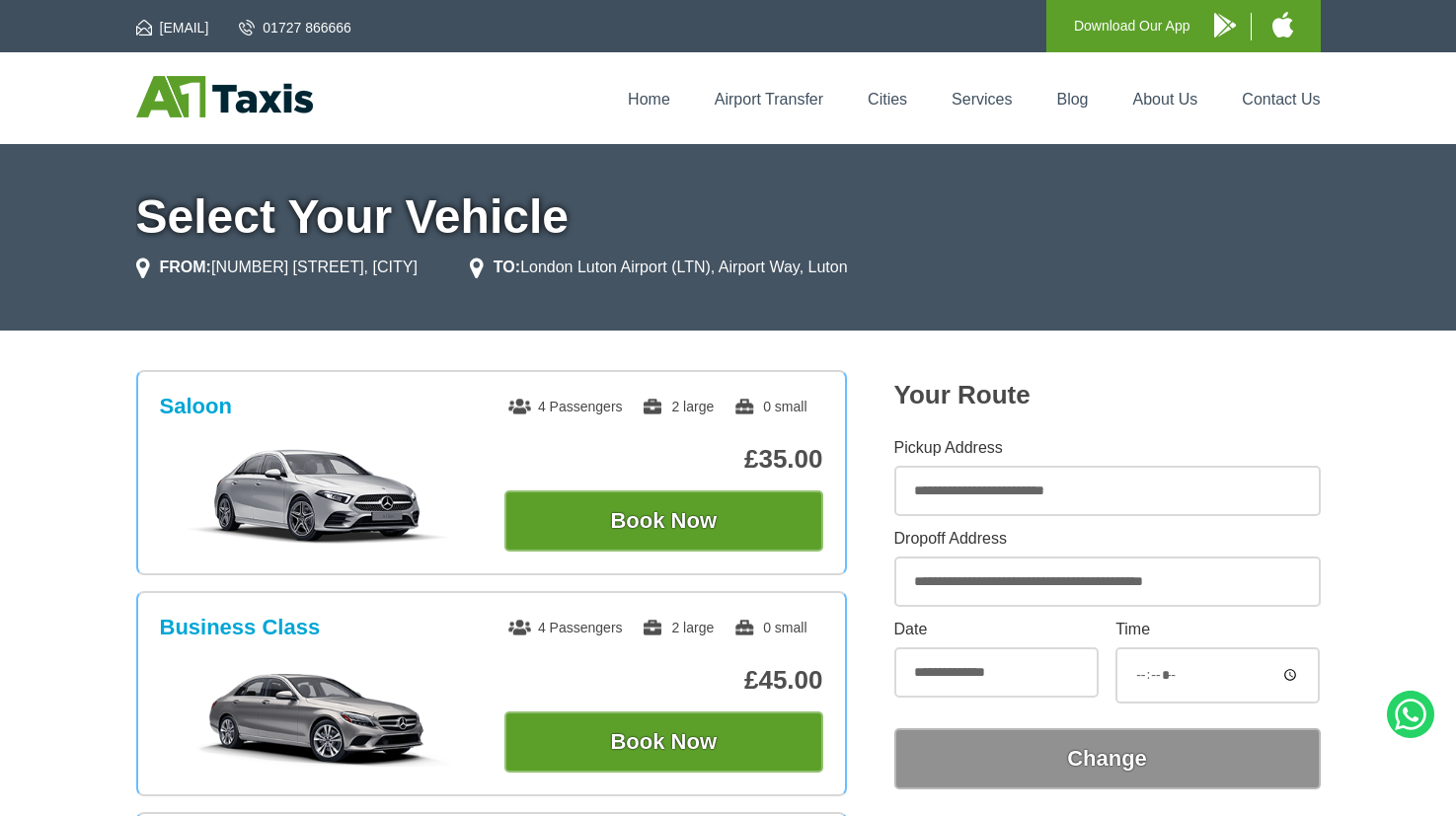 scroll, scrollTop: 0, scrollLeft: 0, axis: both 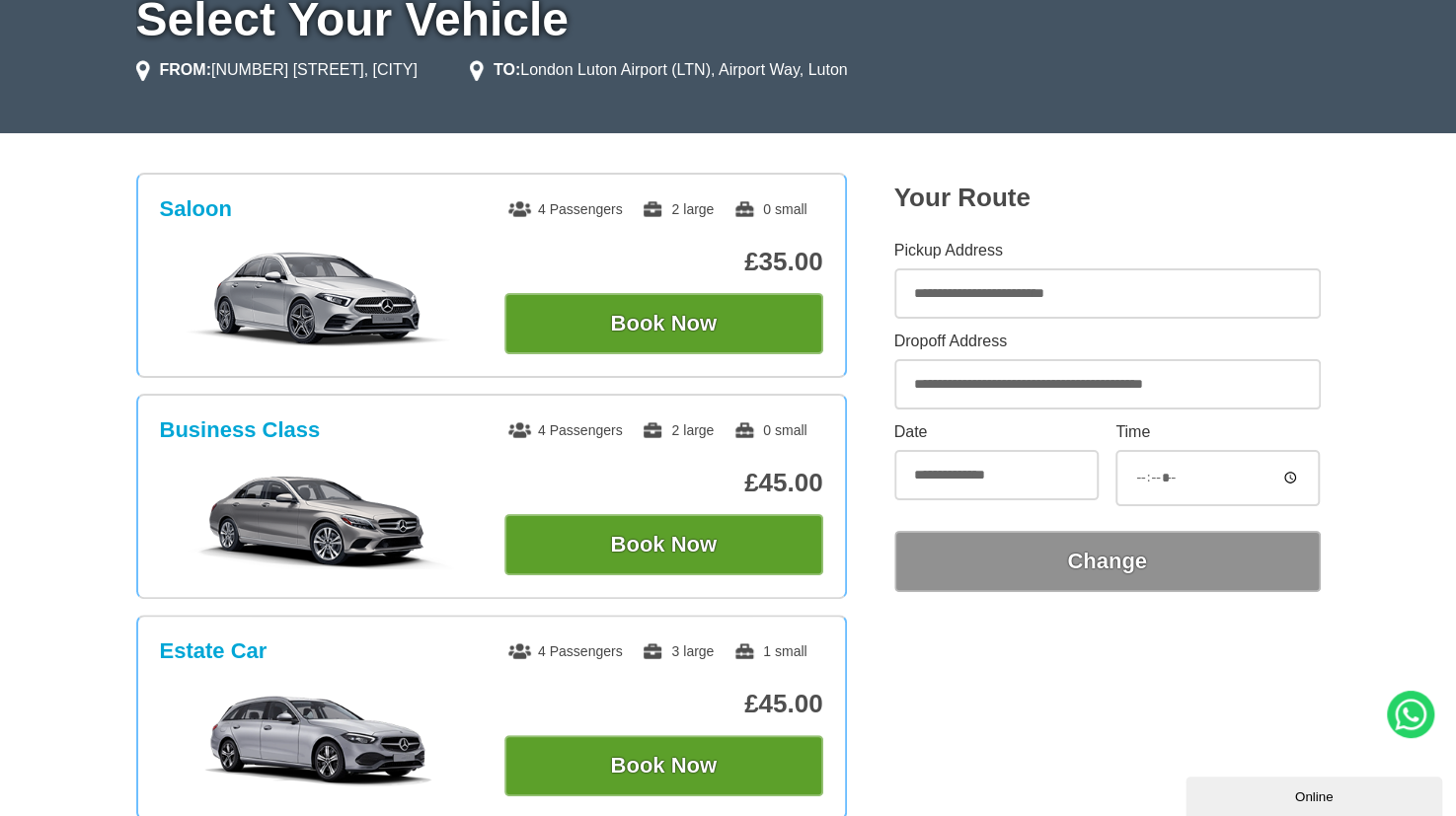 click on "*****" at bounding box center (1217, 478) 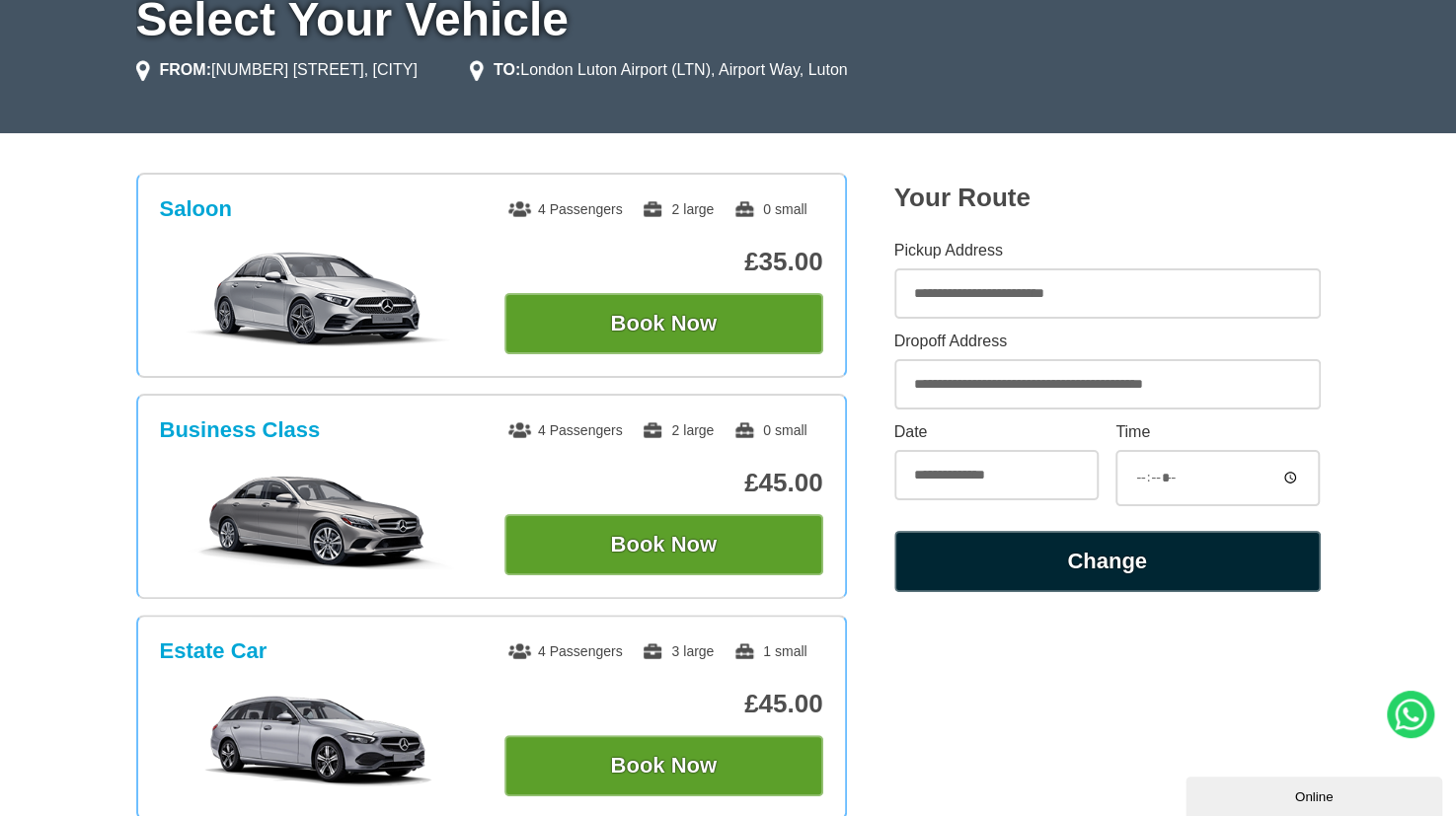 click on "Change" at bounding box center [1108, 561] 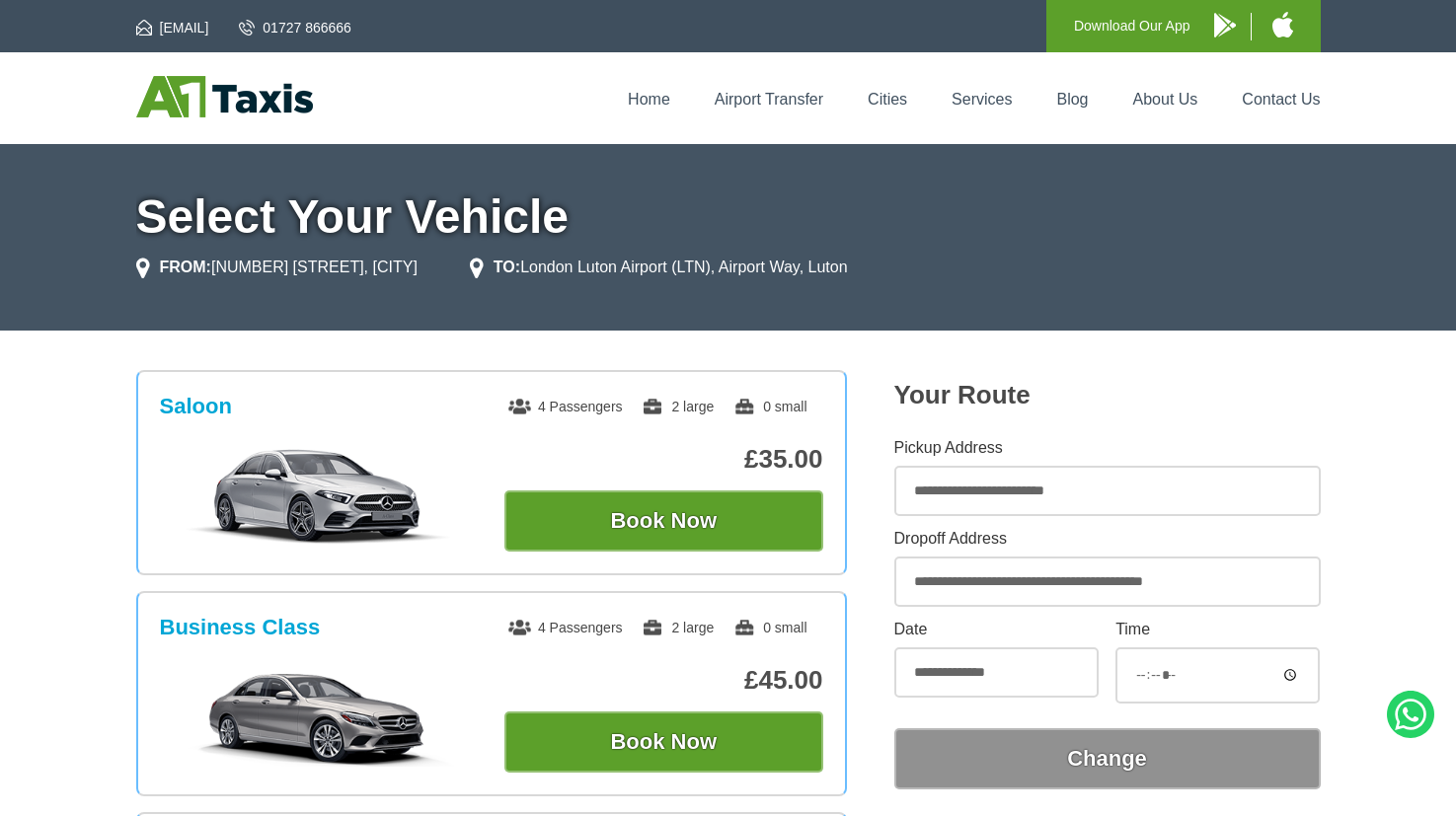 scroll, scrollTop: 0, scrollLeft: 0, axis: both 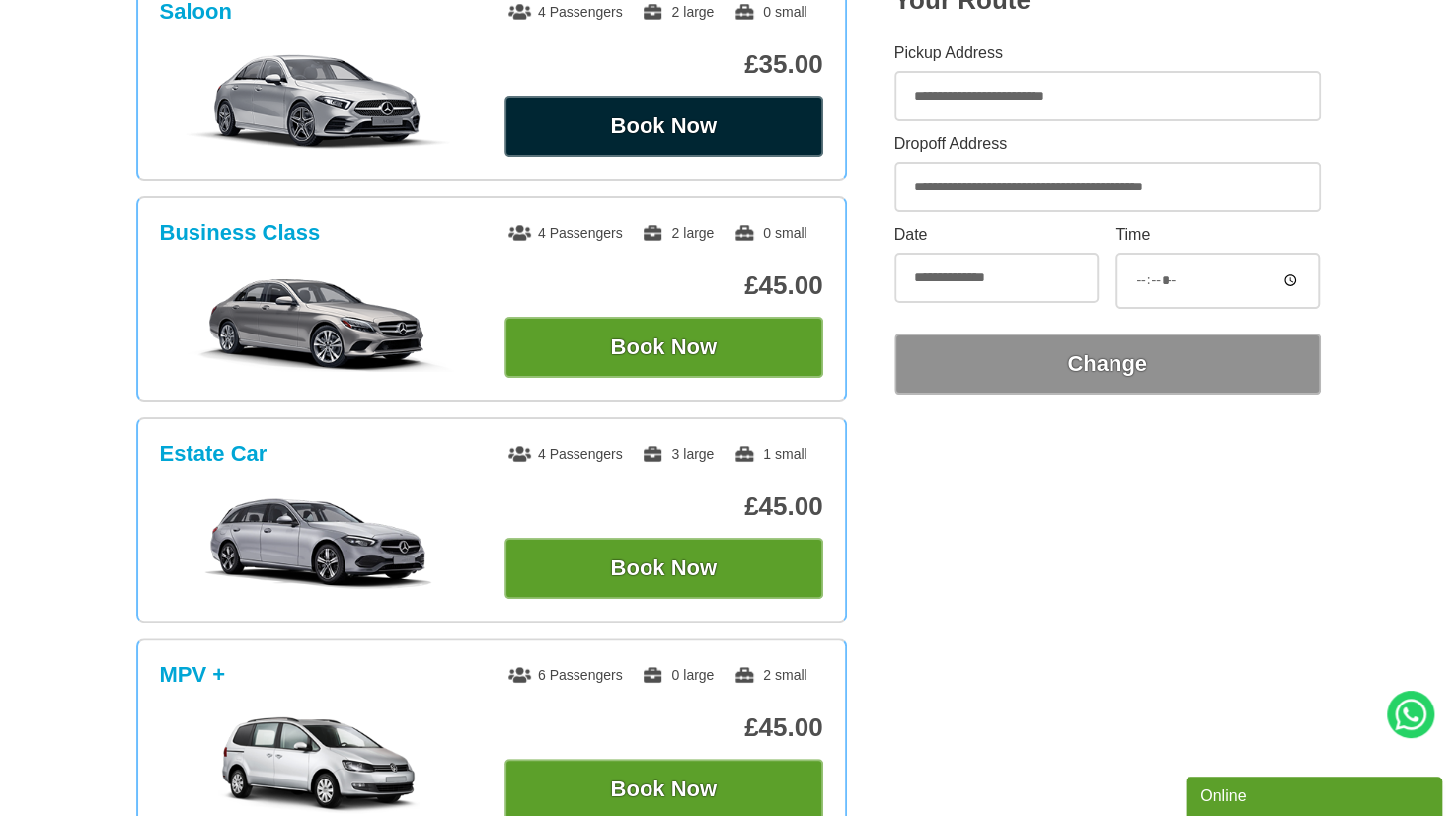 click on "Book Now" at bounding box center (663, 126) 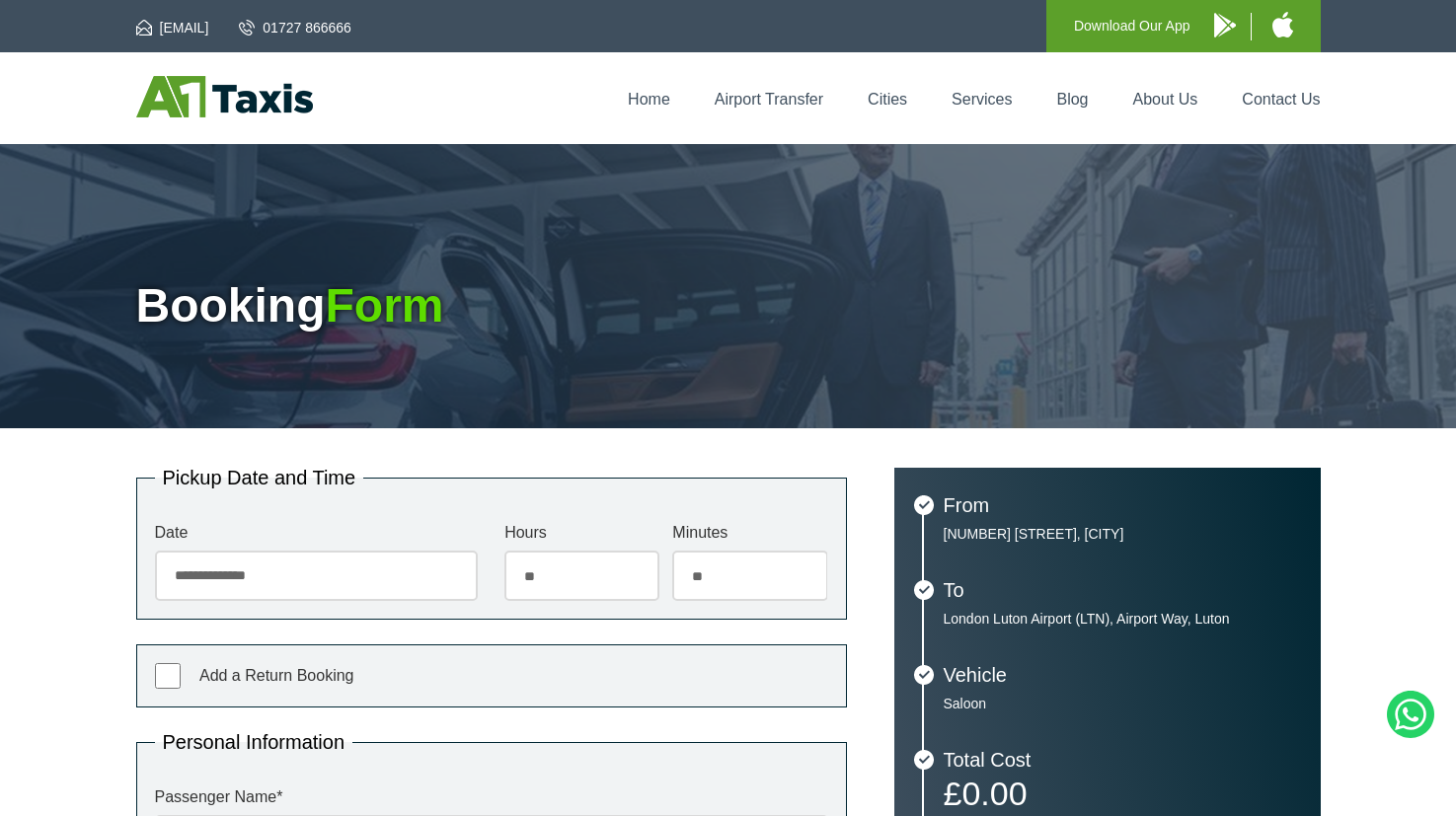 scroll, scrollTop: 0, scrollLeft: 0, axis: both 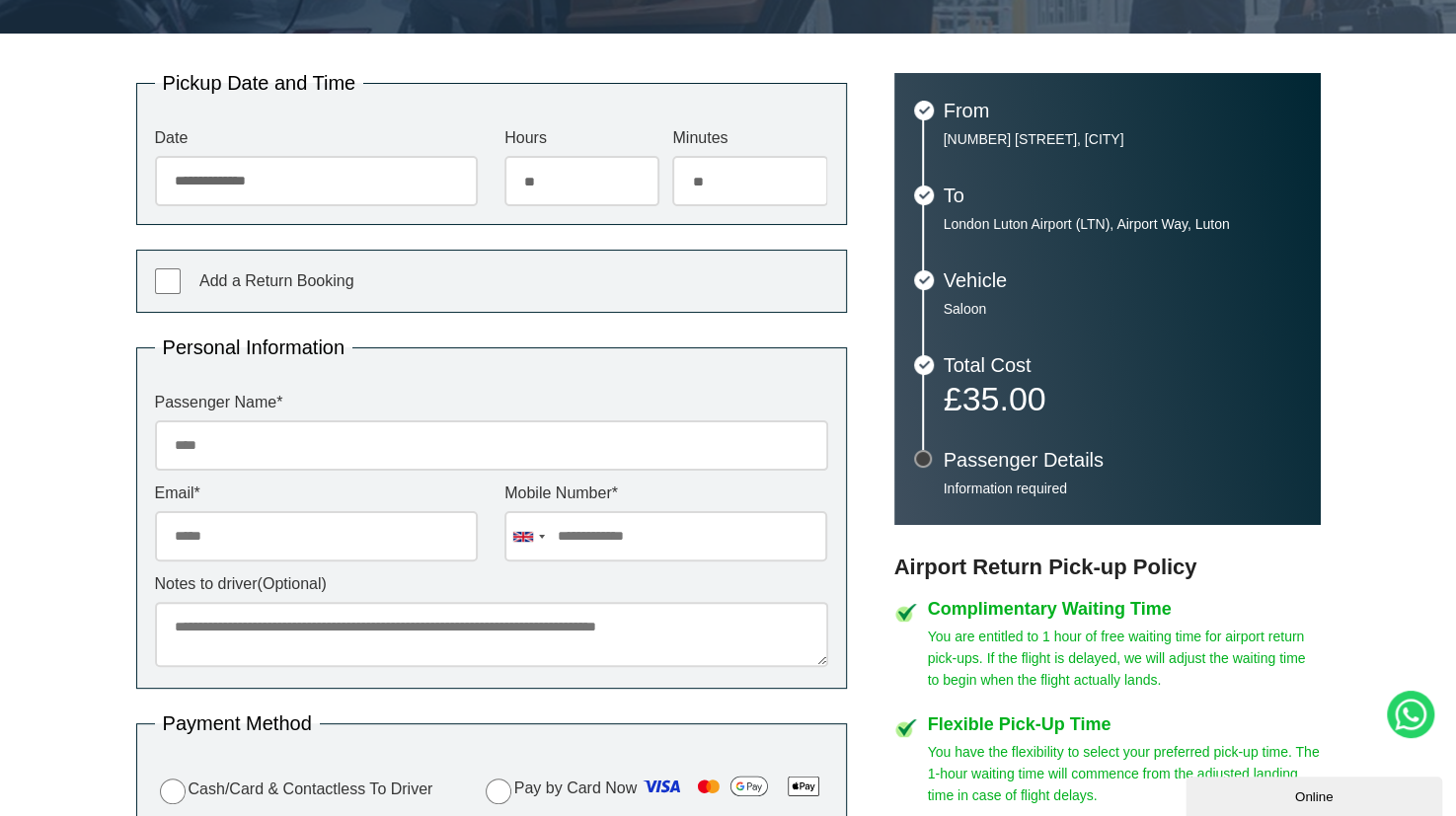 click on "Passenger Name  *" at bounding box center (492, 445) 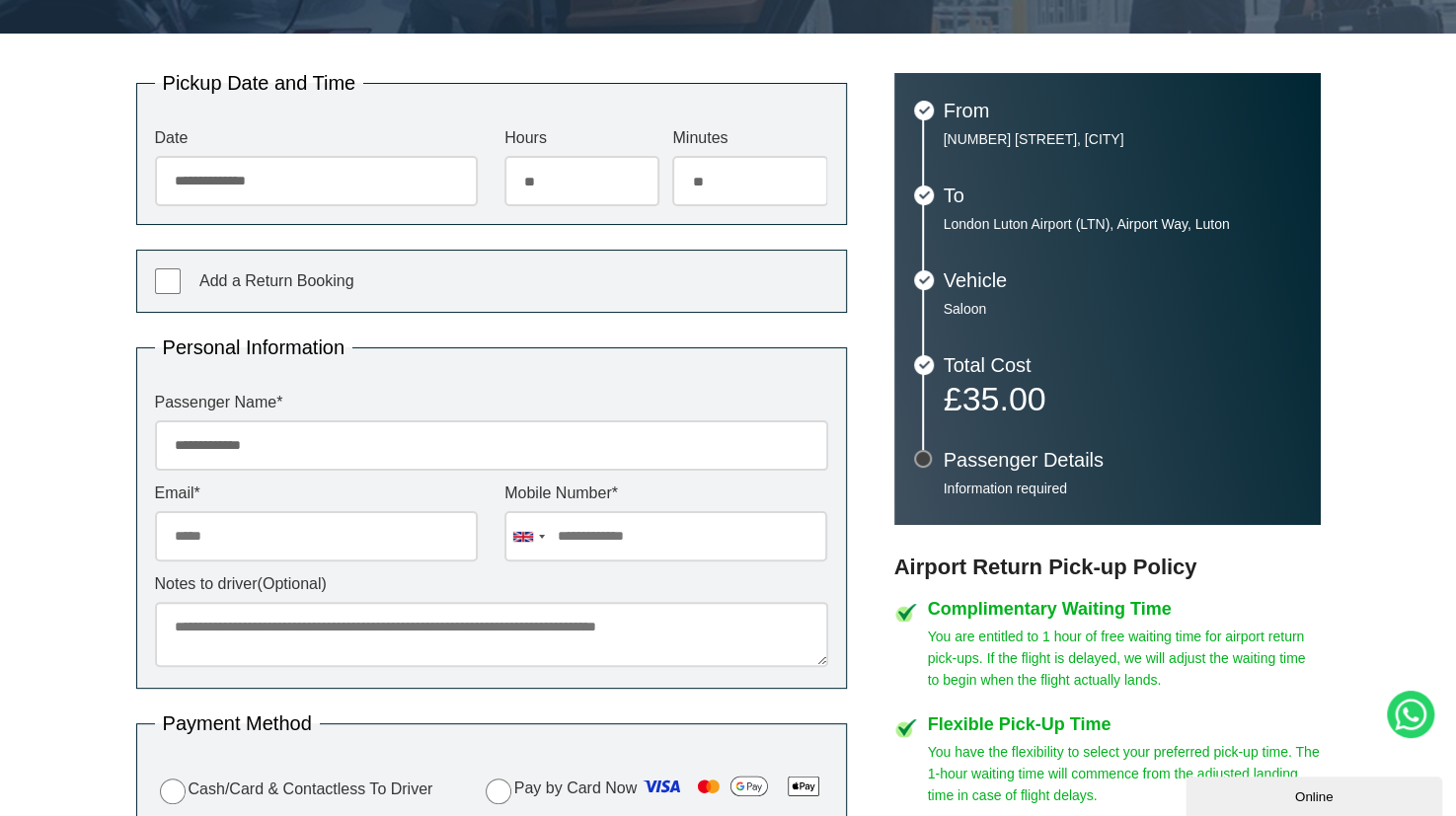 click on "Email  *" at bounding box center (316, 536) 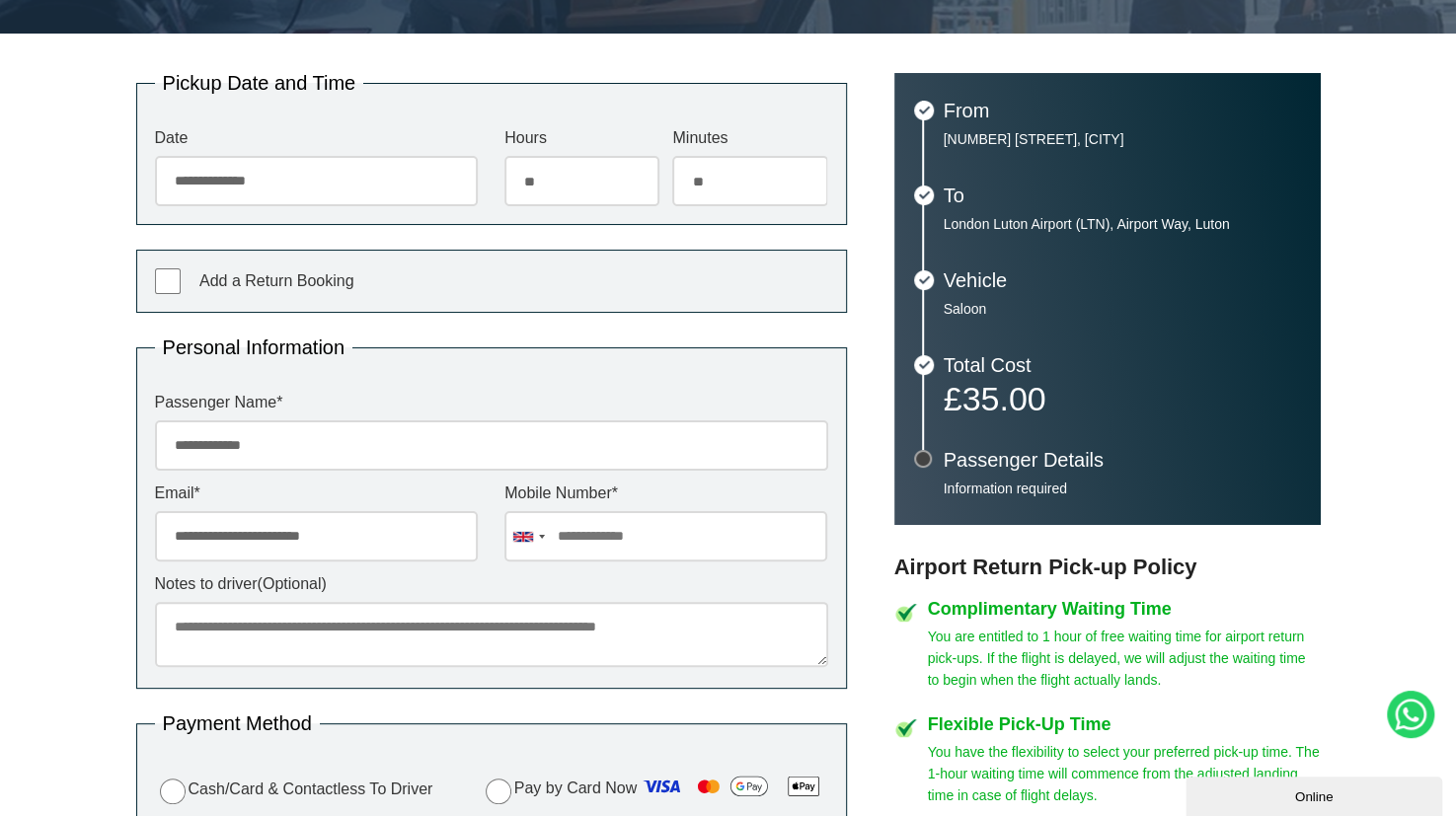 click at bounding box center (665, 536) 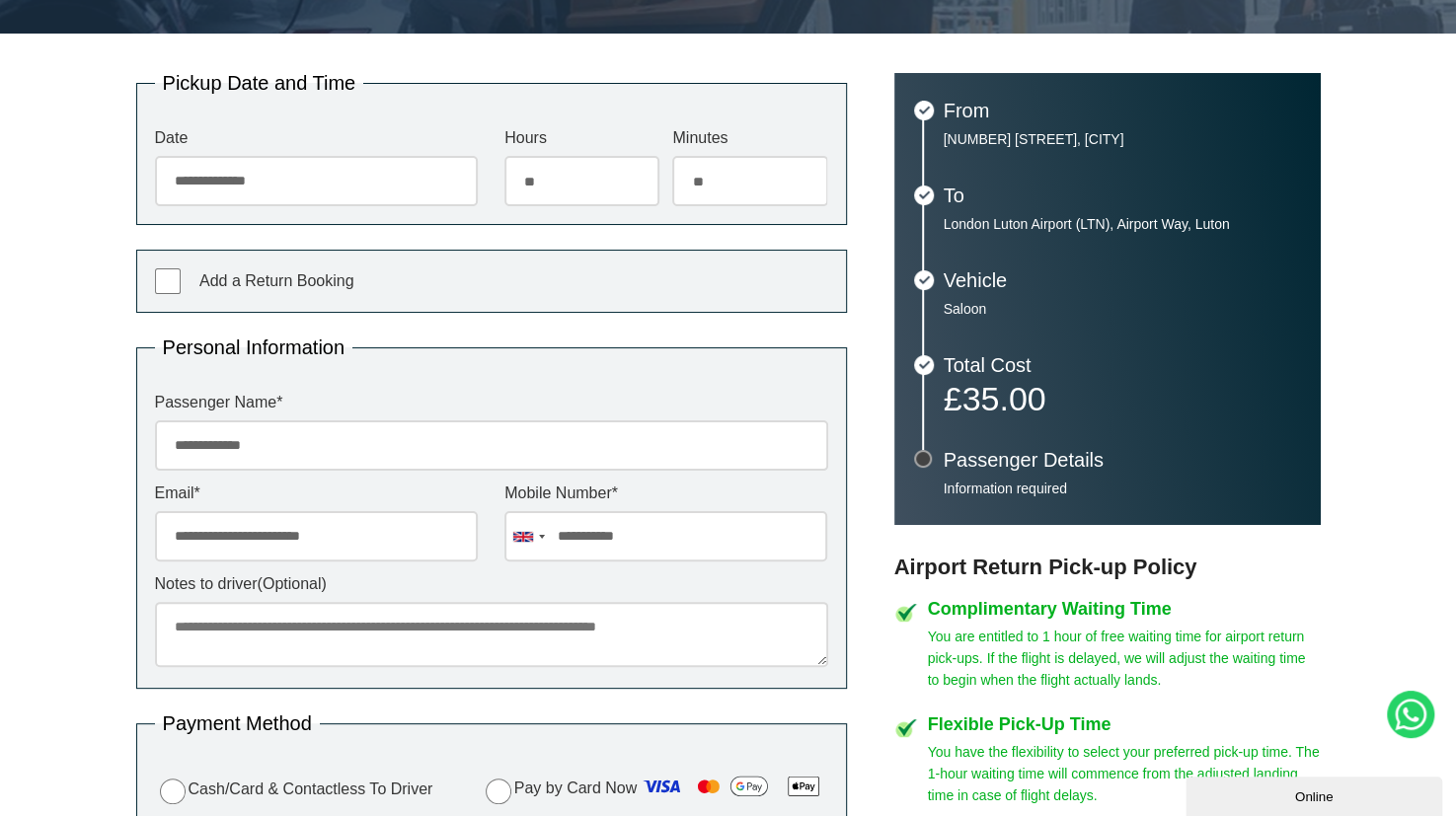 type on "**********" 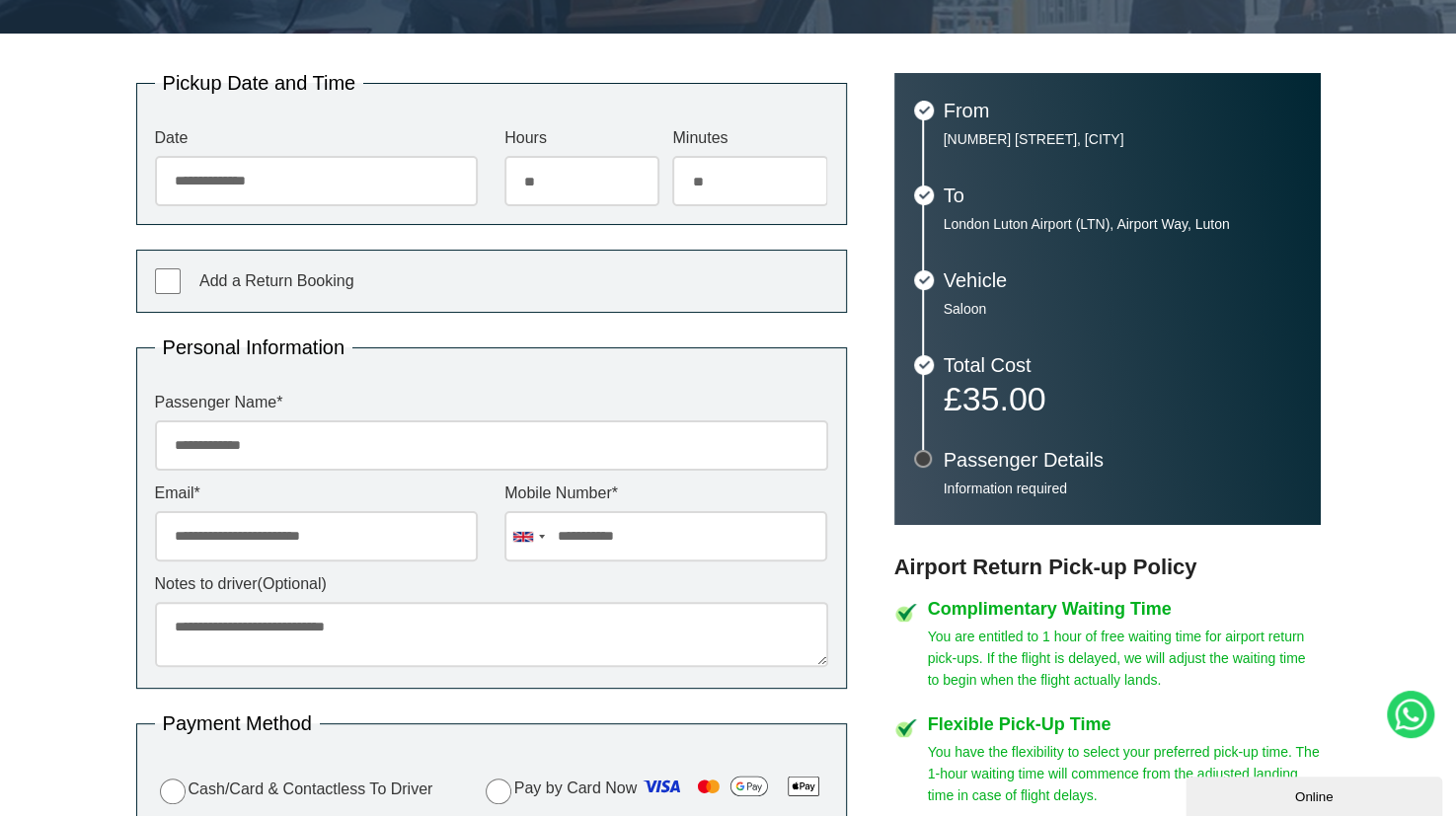 type on "**********" 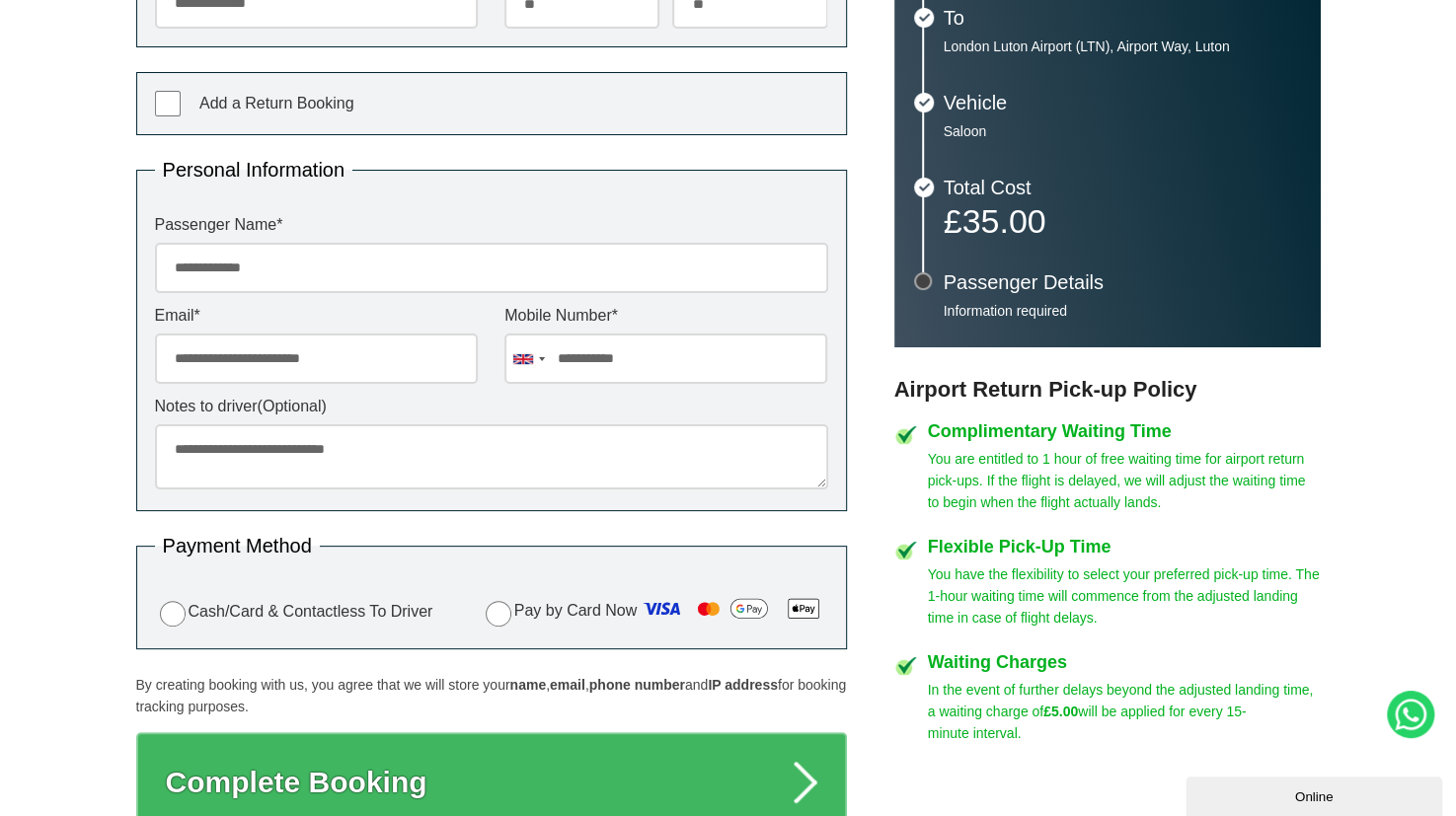 scroll, scrollTop: 592, scrollLeft: 0, axis: vertical 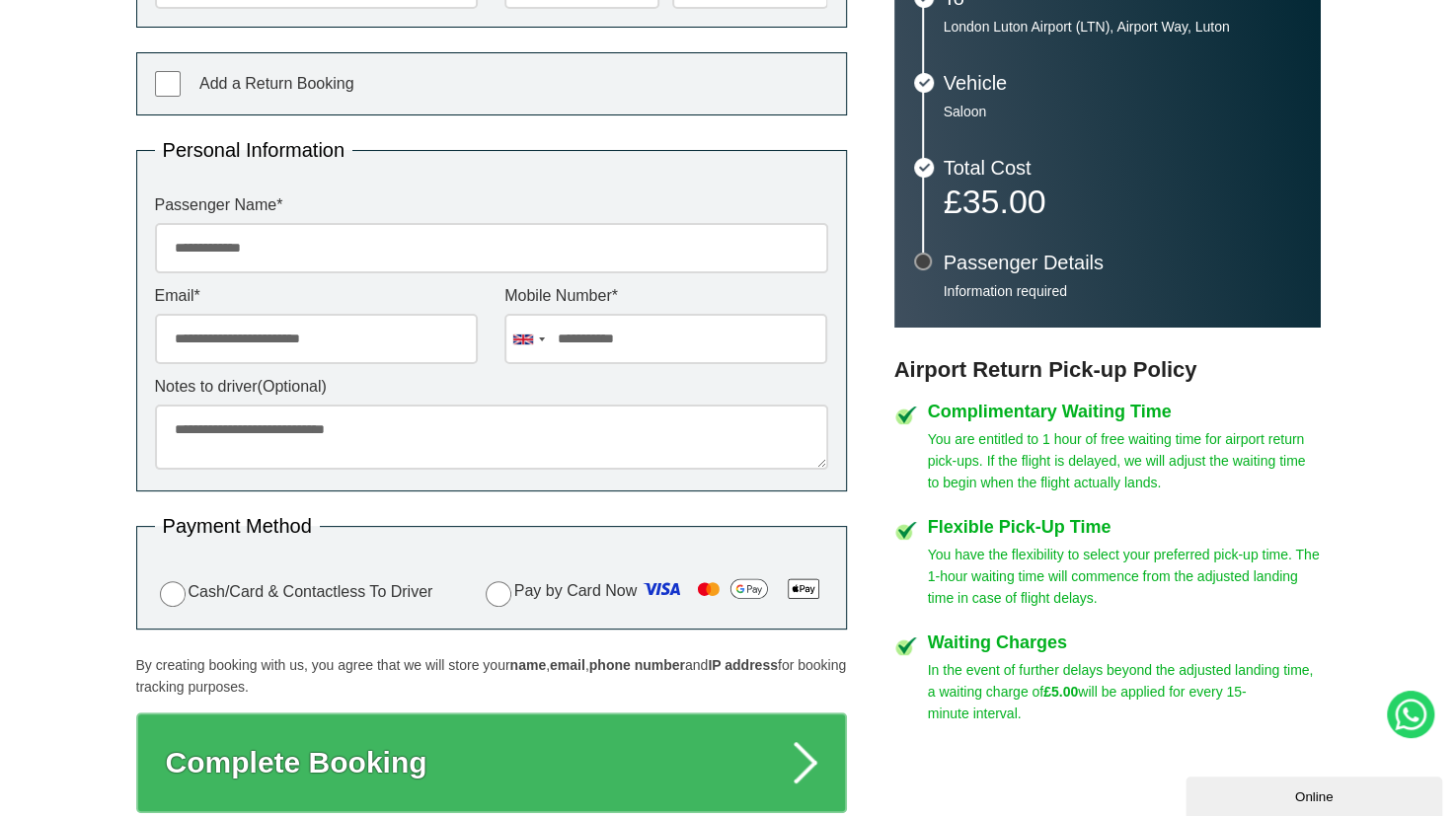 drag, startPoint x: 73, startPoint y: 441, endPoint x: 18, endPoint y: 441, distance: 55 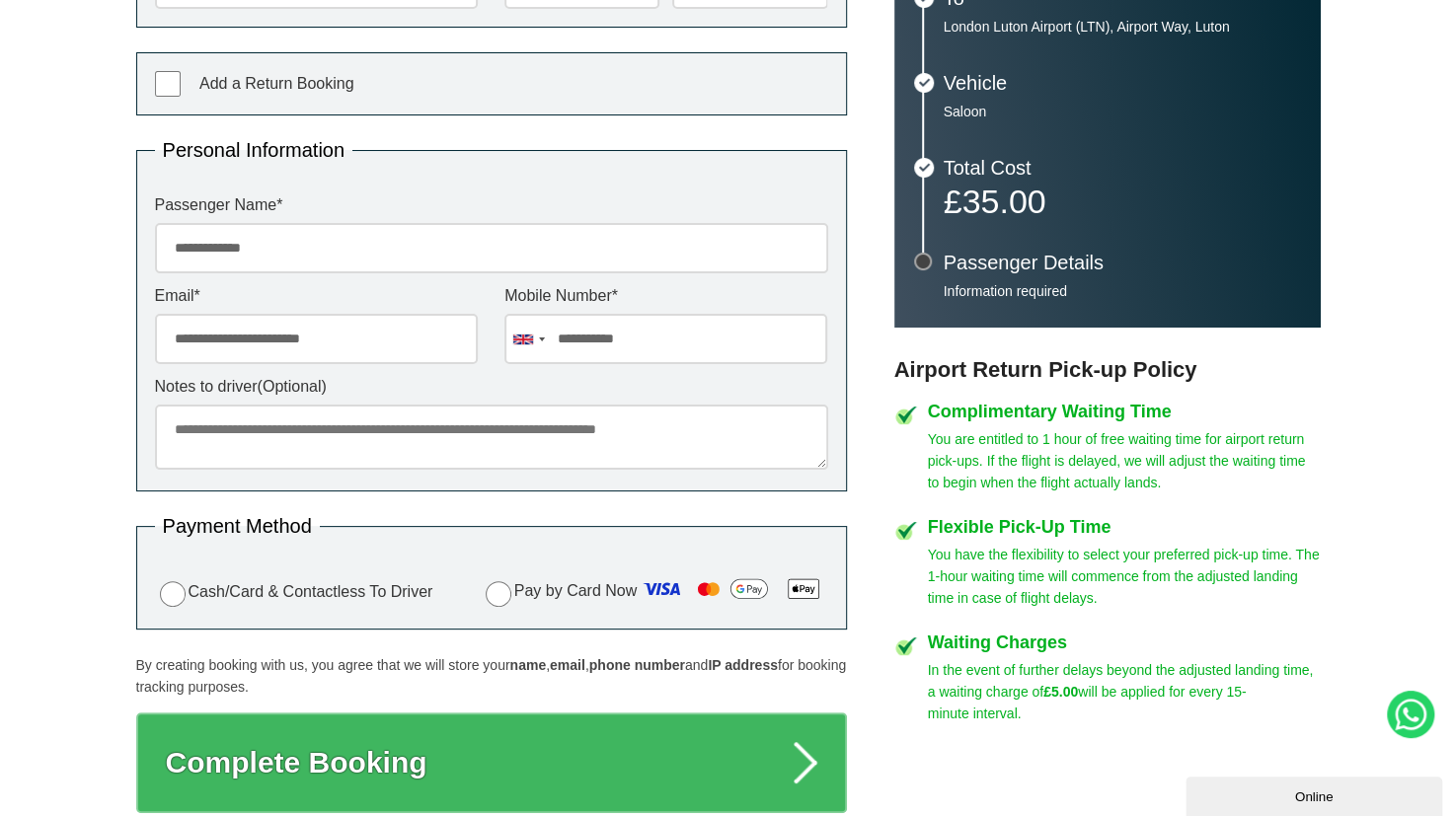 type 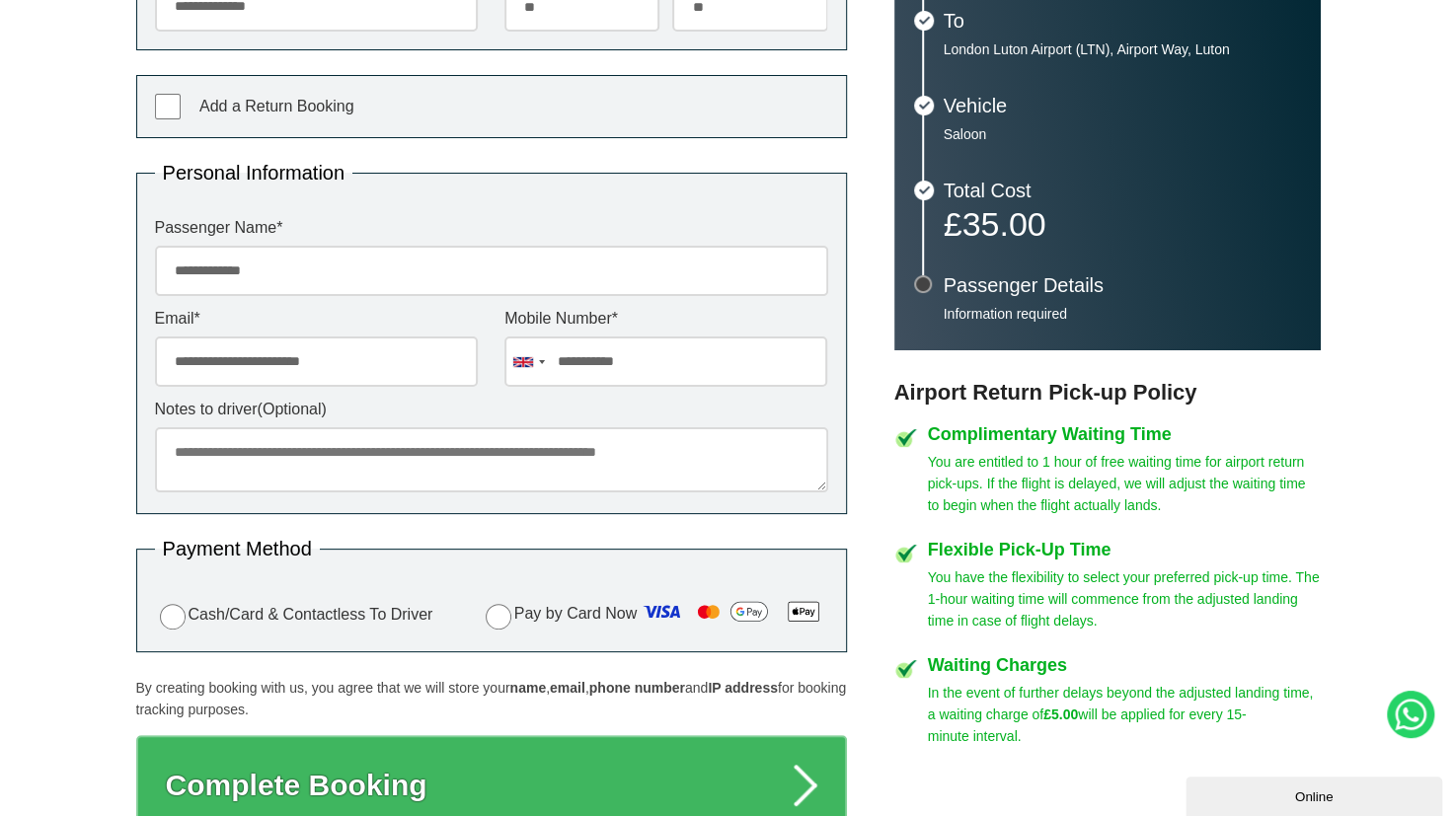 scroll, scrollTop: 592, scrollLeft: 0, axis: vertical 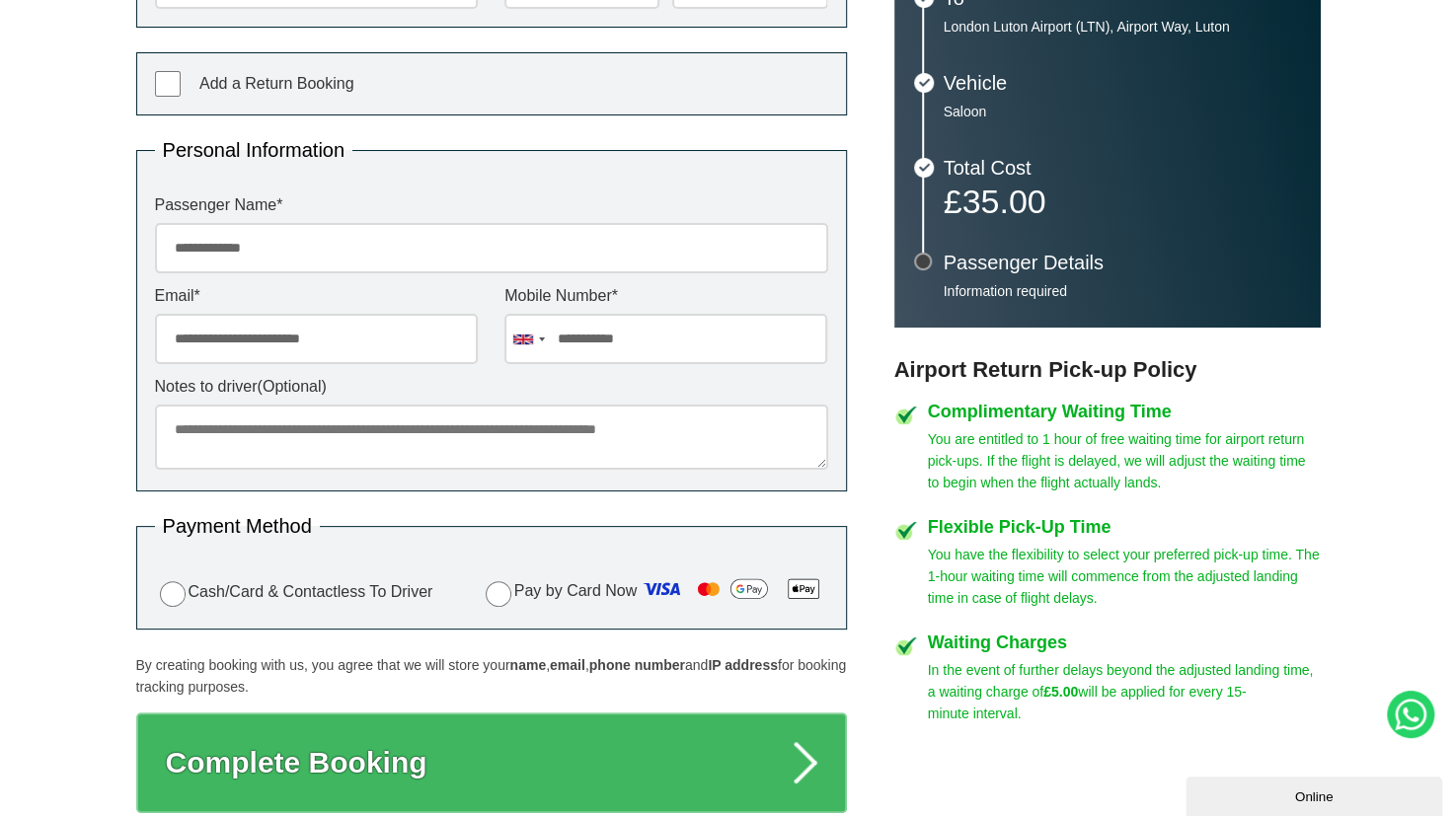 drag, startPoint x: 1204, startPoint y: 599, endPoint x: 1198, endPoint y: 548, distance: 51.35173 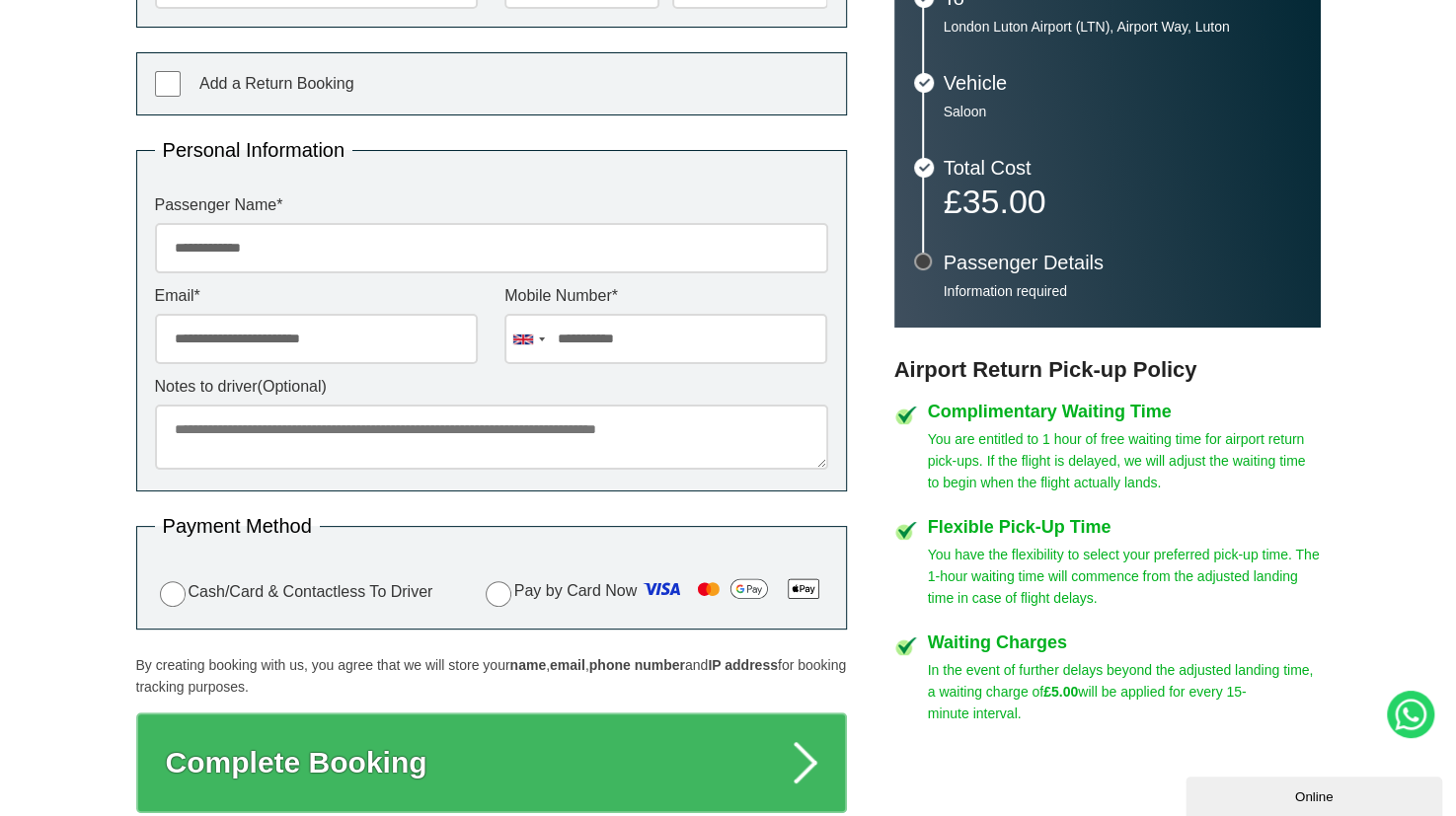 click on "You have the flexibility to select your preferred pick-up time.
The 1-hour waiting time will commence from the adjusted landing time
in case of flight delays." at bounding box center [1124, 576] 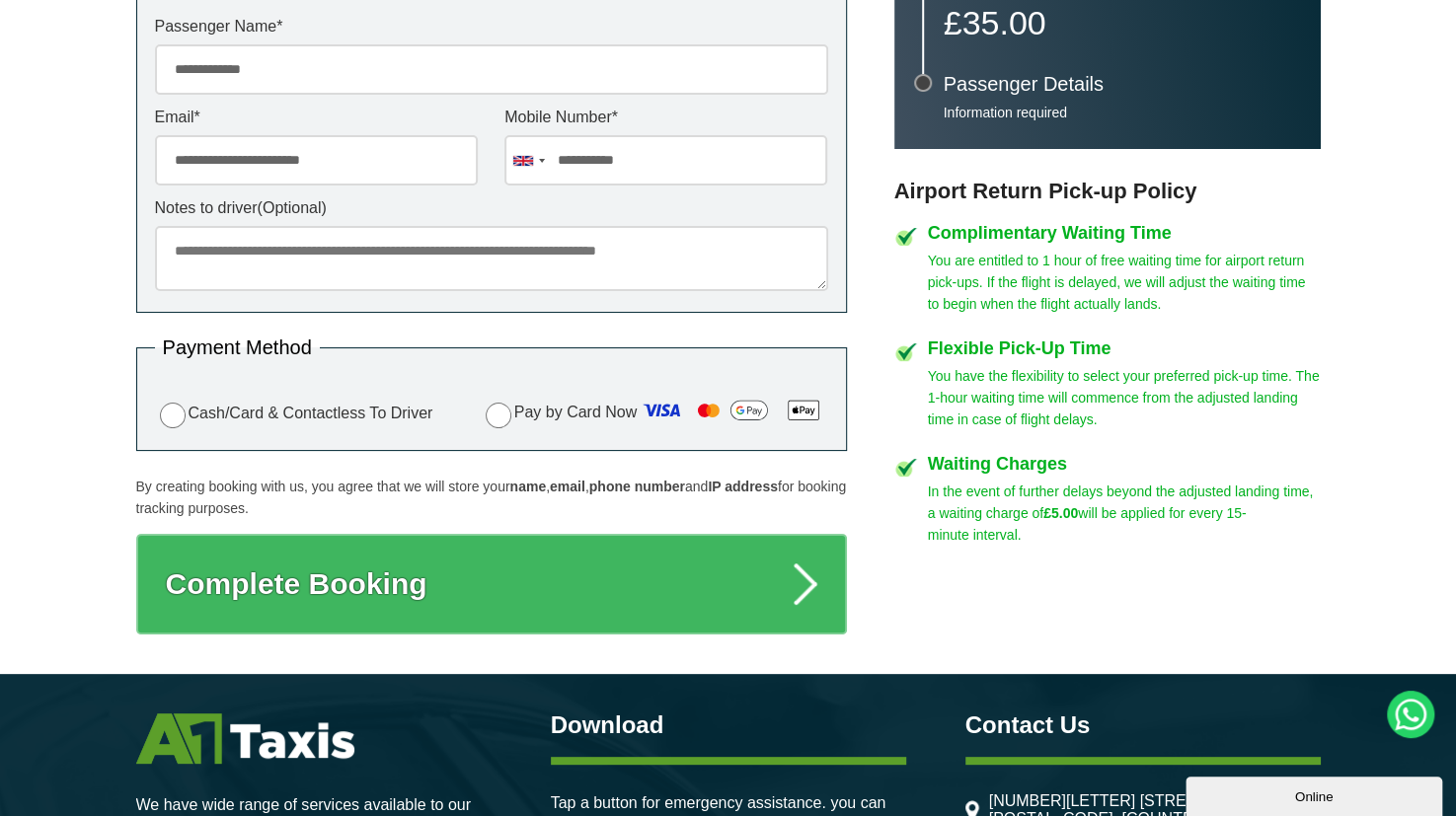 scroll, scrollTop: 789, scrollLeft: 0, axis: vertical 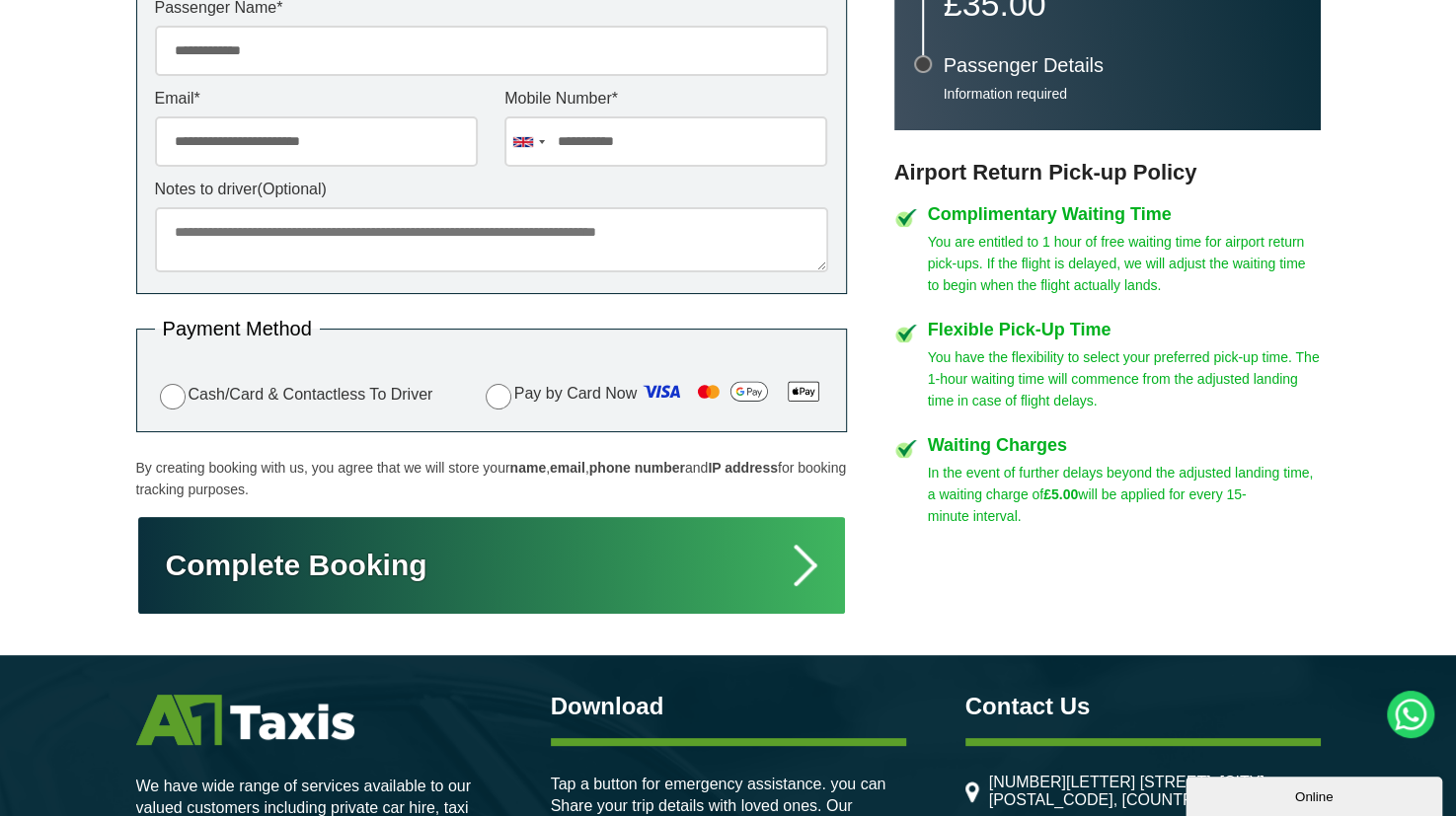 click on "Complete Booking" at bounding box center [492, 565] 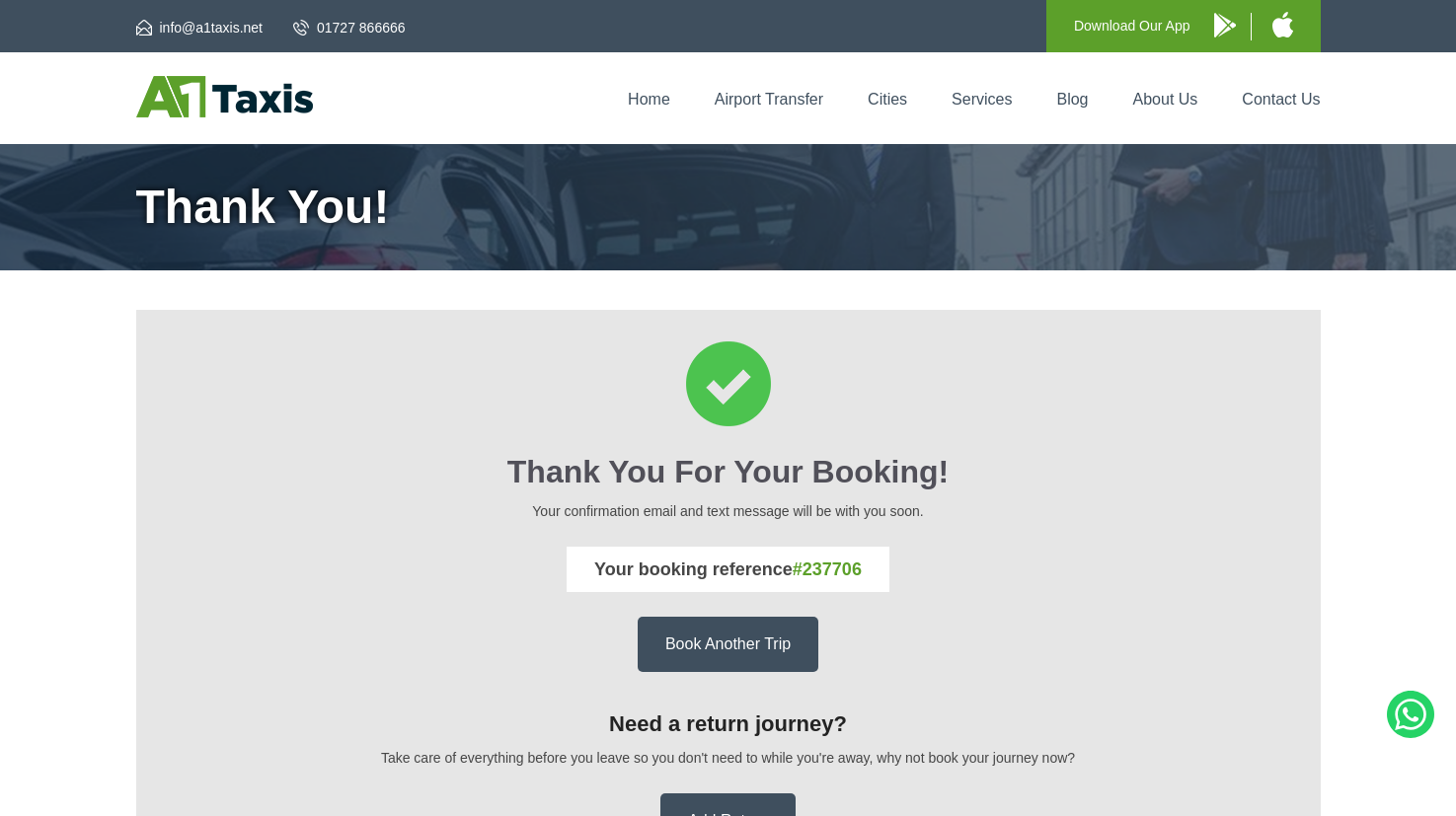 scroll, scrollTop: 0, scrollLeft: 0, axis: both 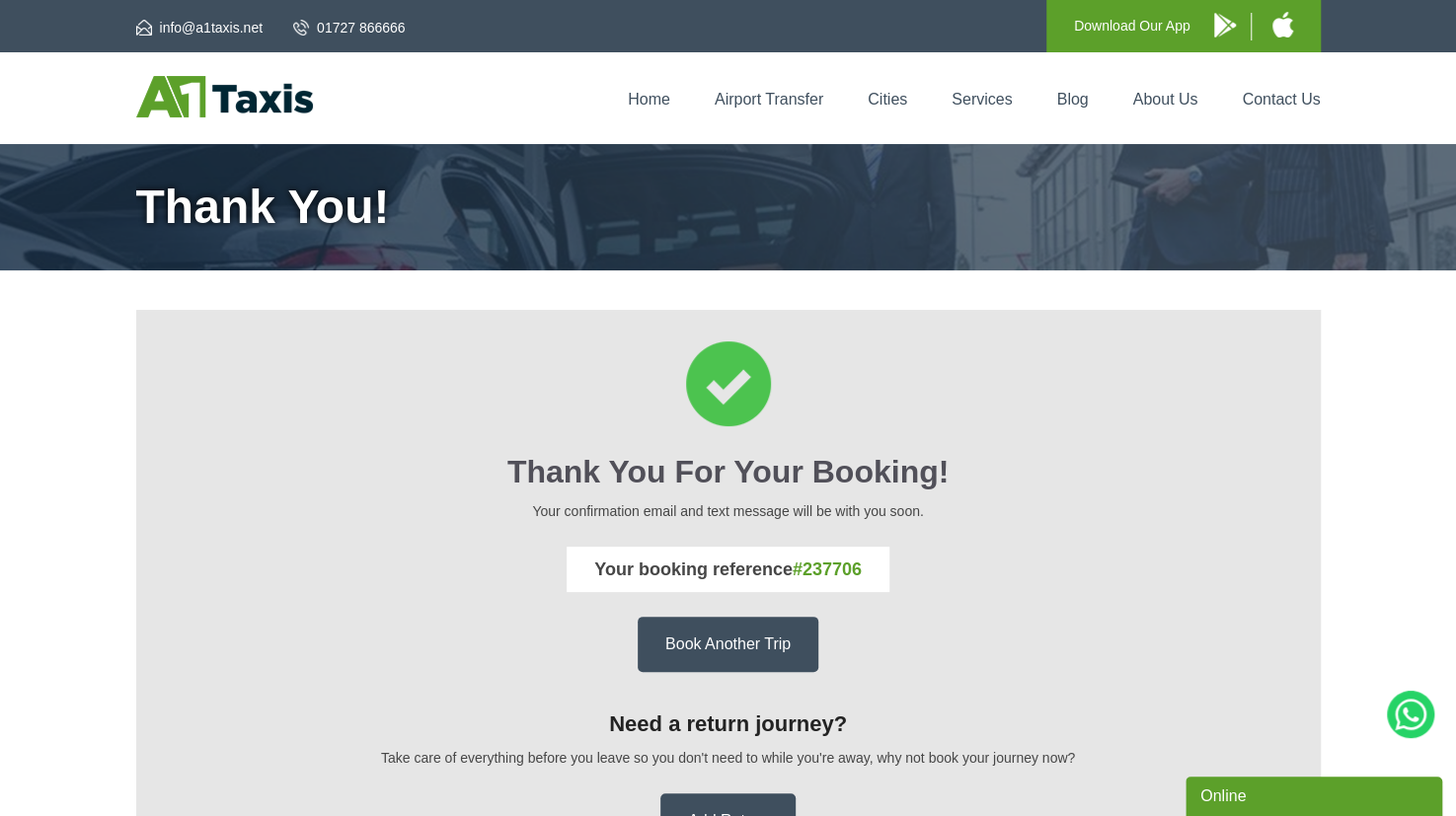 click on "Thank You for your booking!
Your confirmation email and text message will be with you soon.
Your booking reference
[BOOKING REF]
Book Another Trip
Need a return journey?
Take care of everything before you leave so you don't need to while you're
away, why not book your journey now?
Add Return" at bounding box center (728, 595) 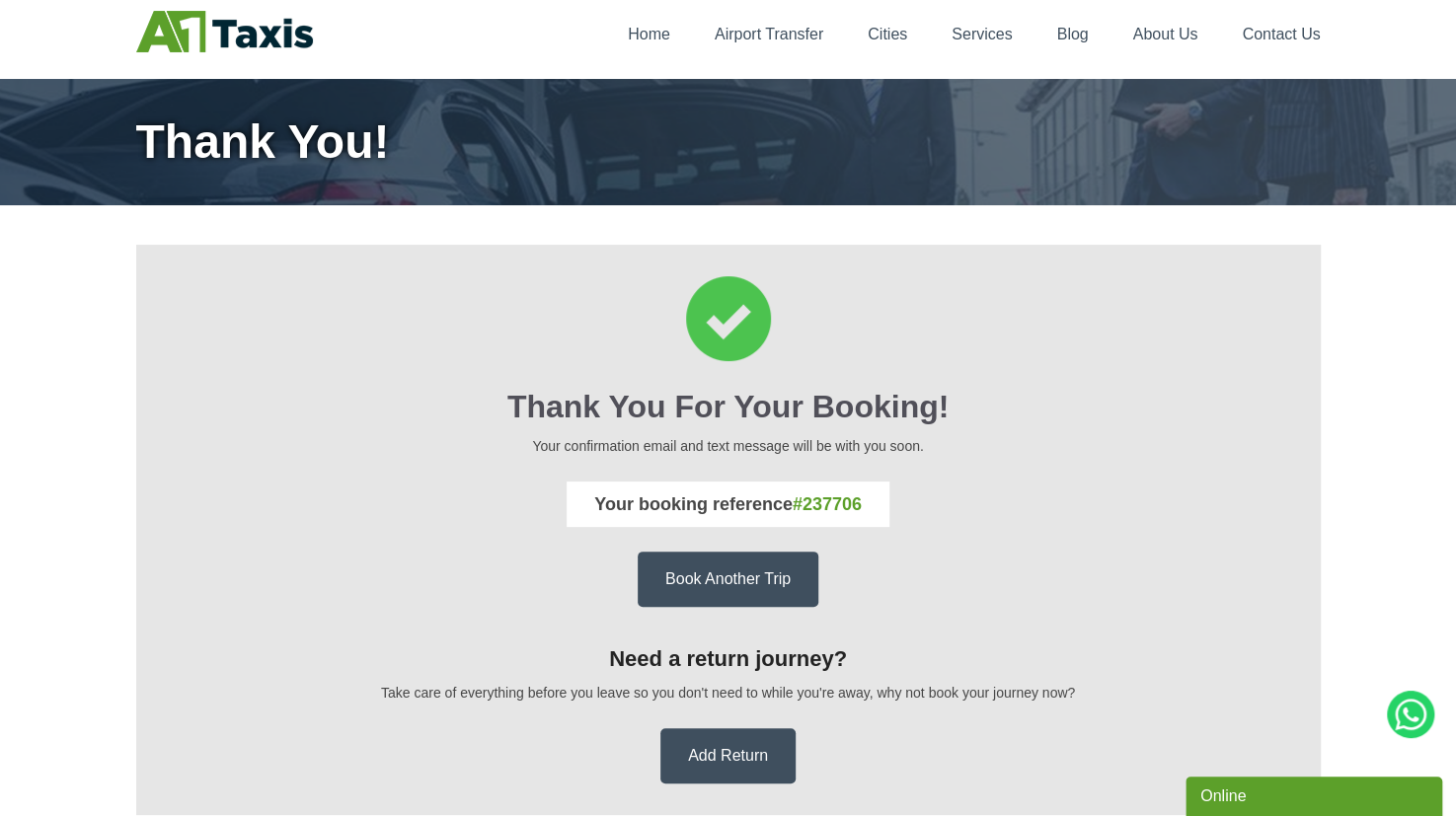 scroll, scrollTop: 0, scrollLeft: 0, axis: both 